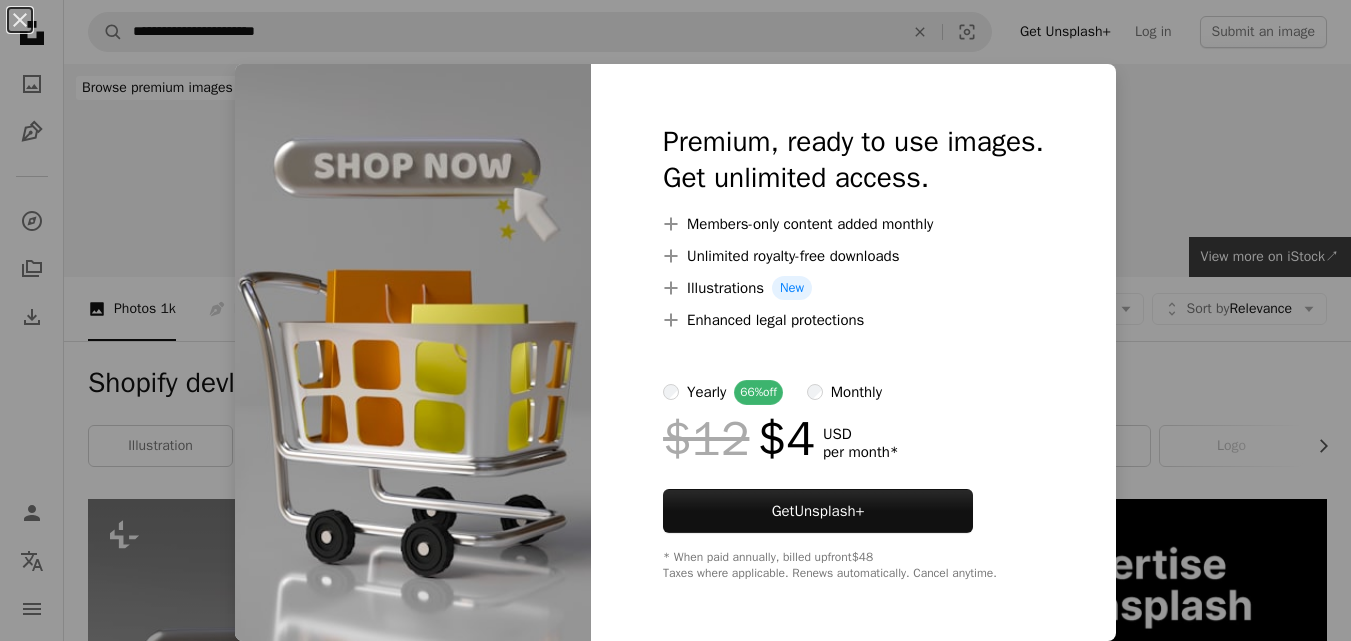 scroll, scrollTop: 600, scrollLeft: 0, axis: vertical 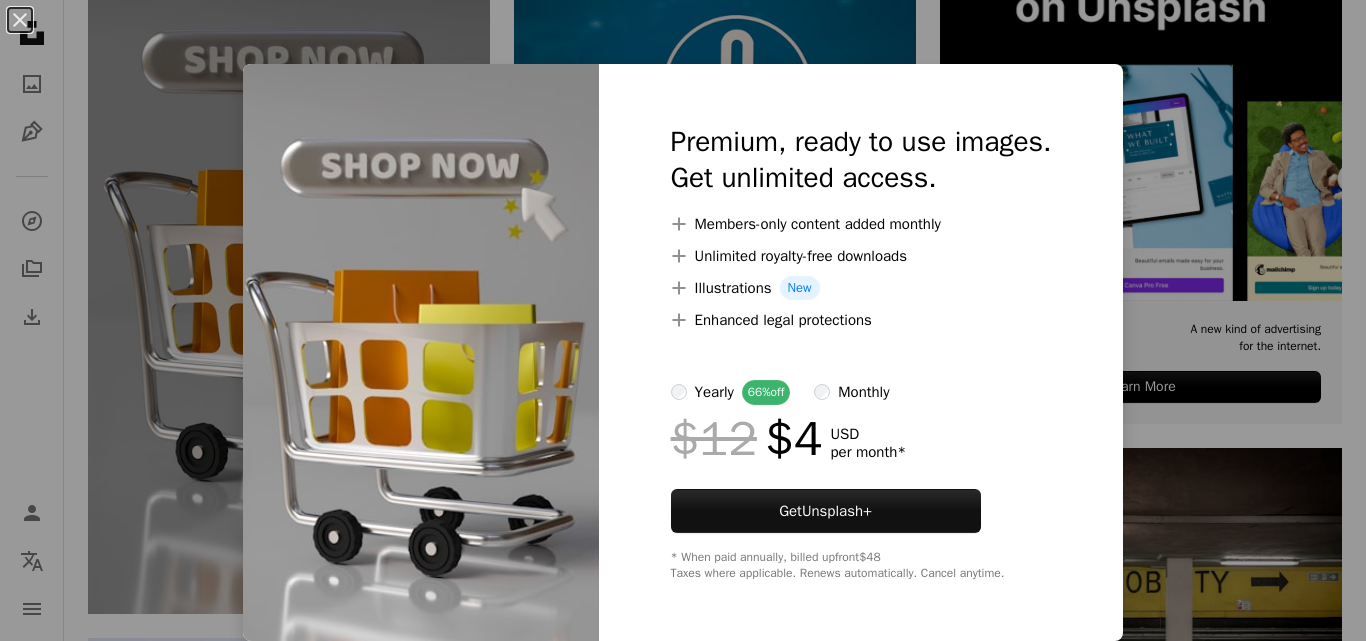 click at bounding box center [421, 352] 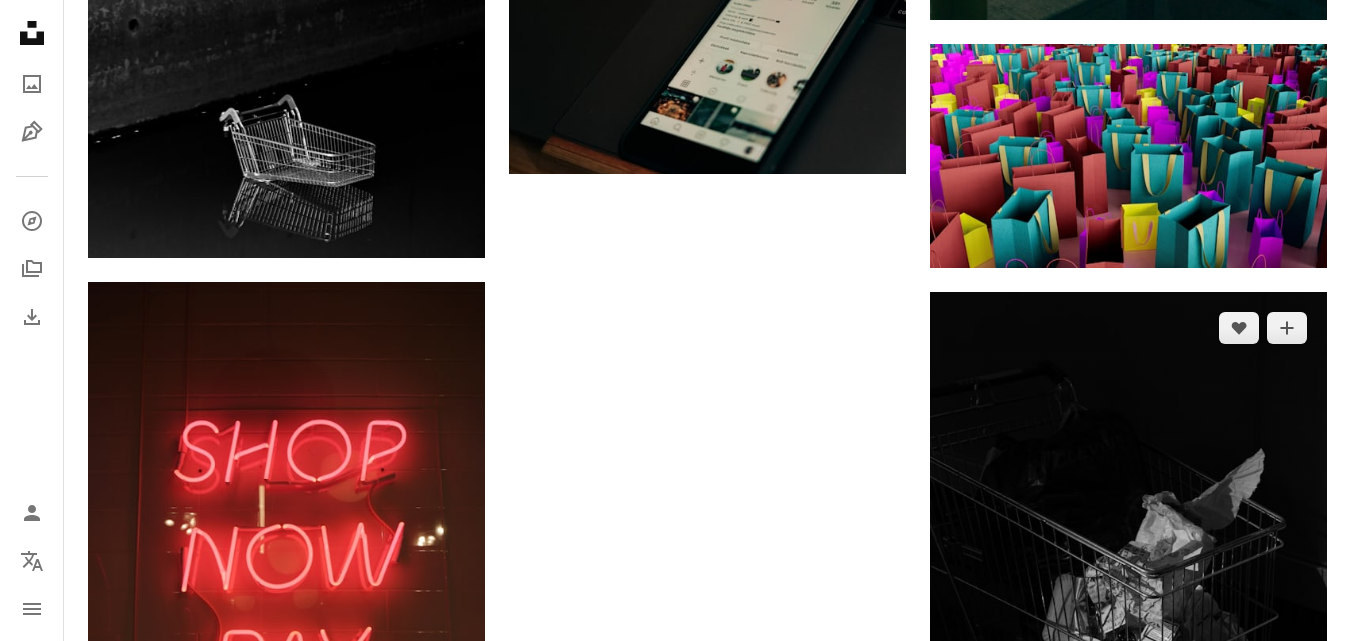 scroll, scrollTop: 2600, scrollLeft: 0, axis: vertical 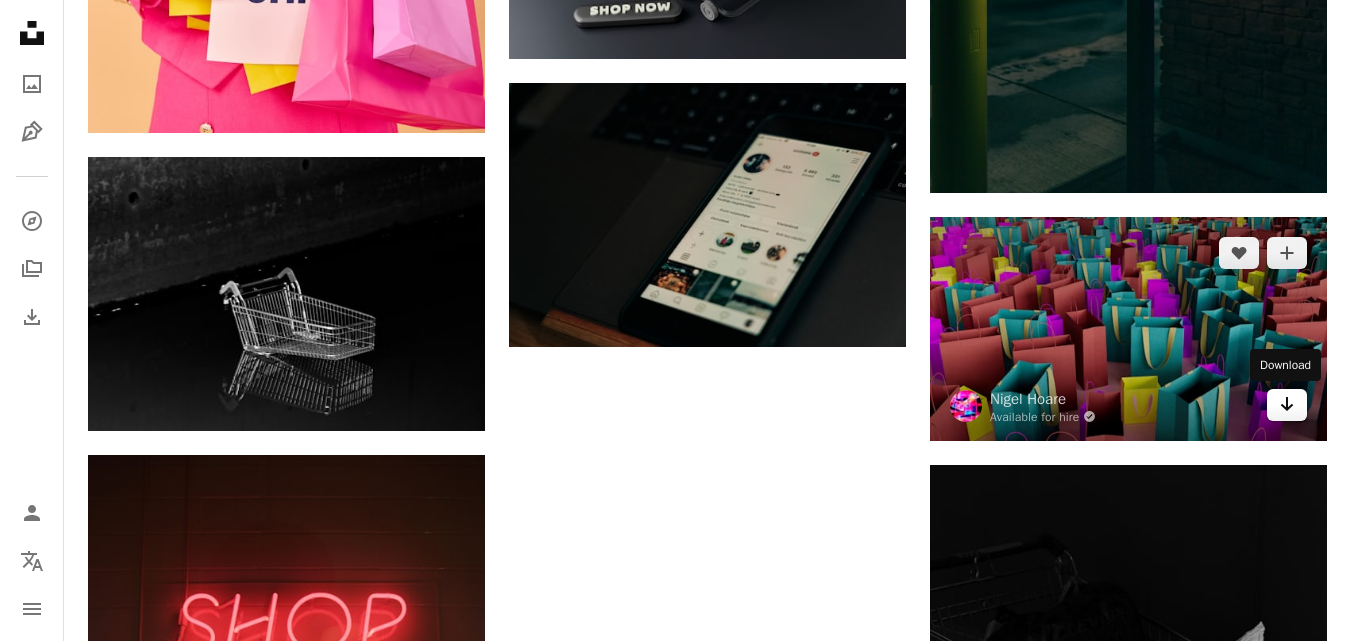 click on "Arrow pointing down" 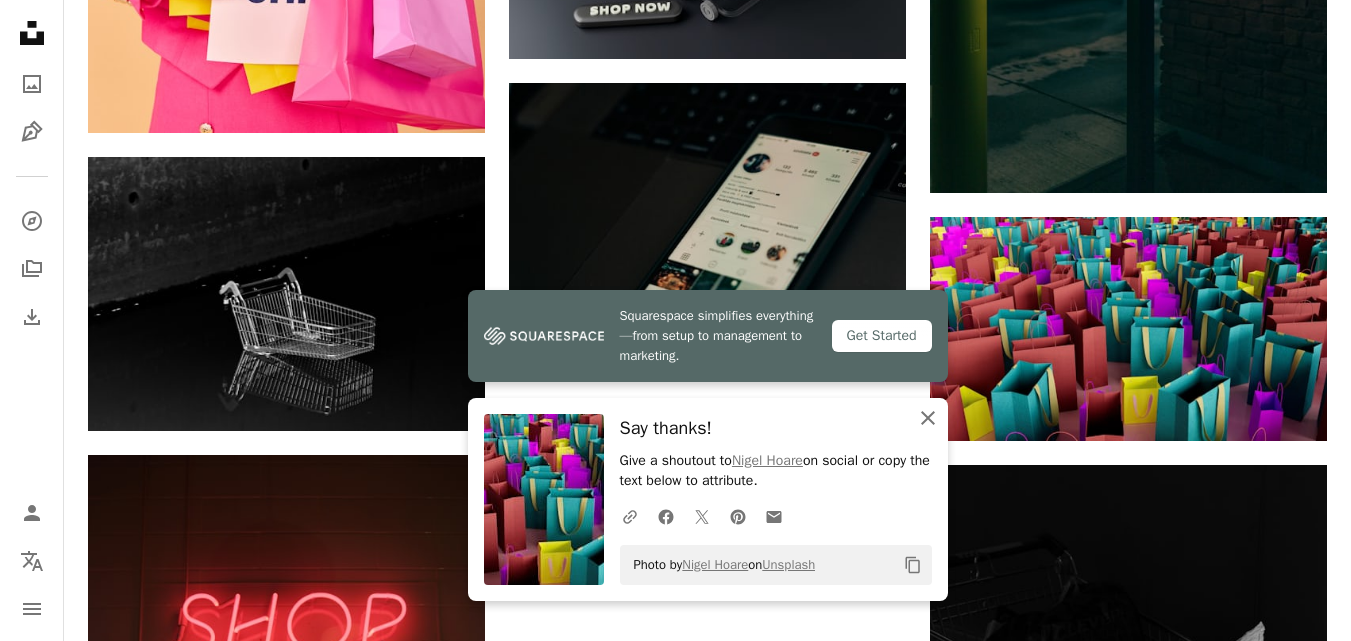 click 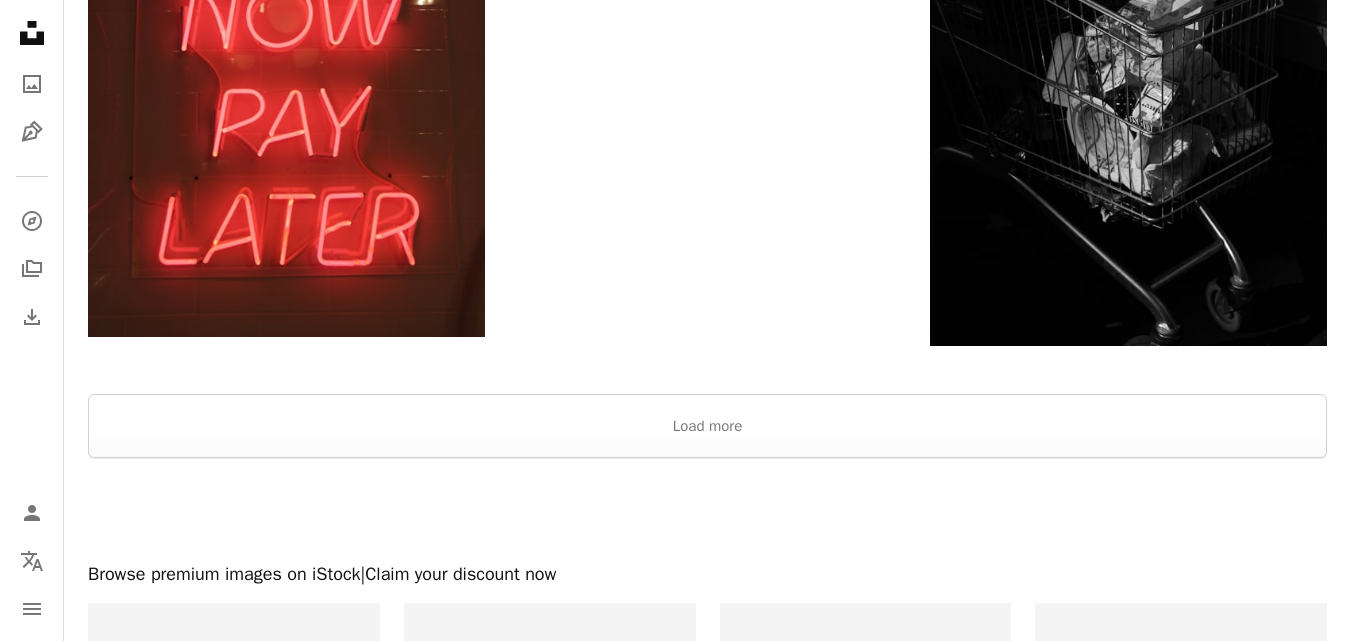 scroll, scrollTop: 3219, scrollLeft: 0, axis: vertical 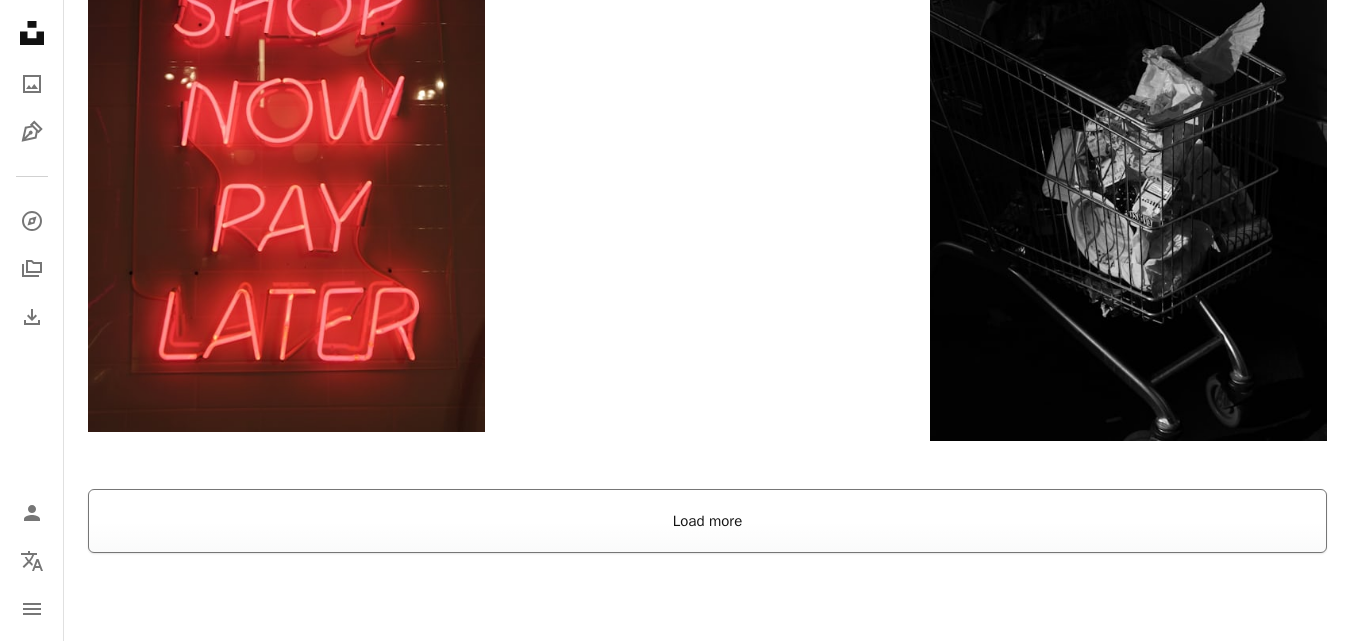 click on "Load more" at bounding box center (707, 521) 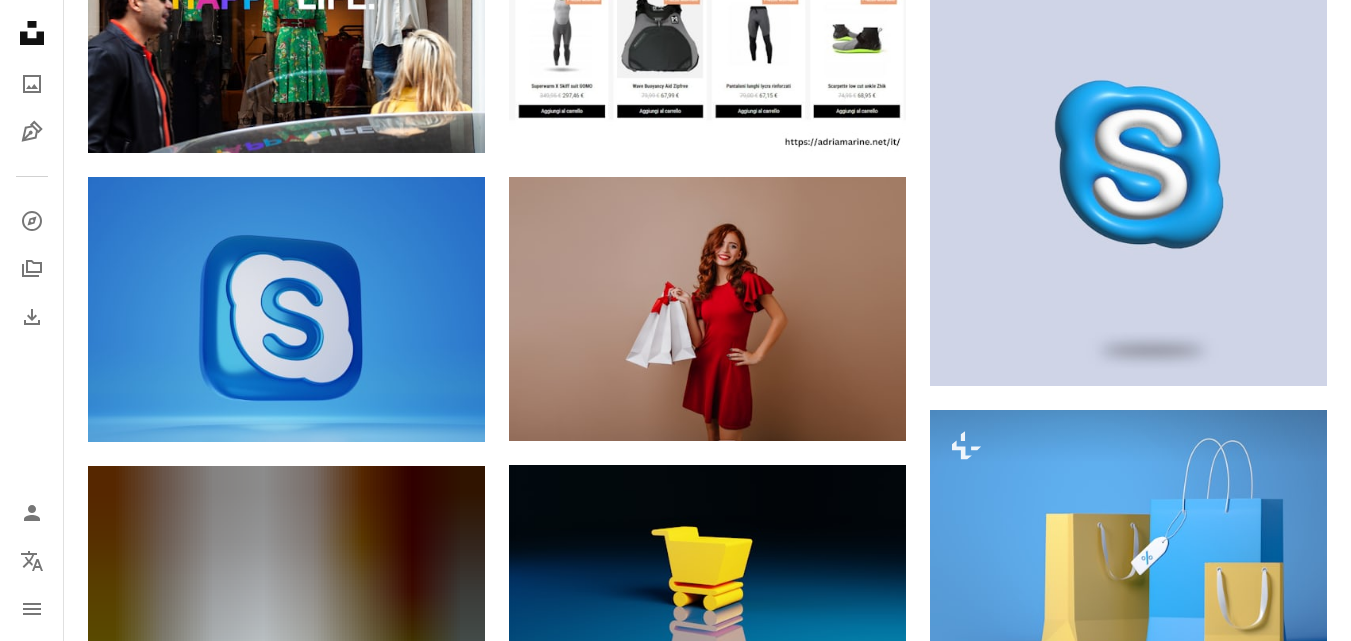 scroll, scrollTop: 6719, scrollLeft: 0, axis: vertical 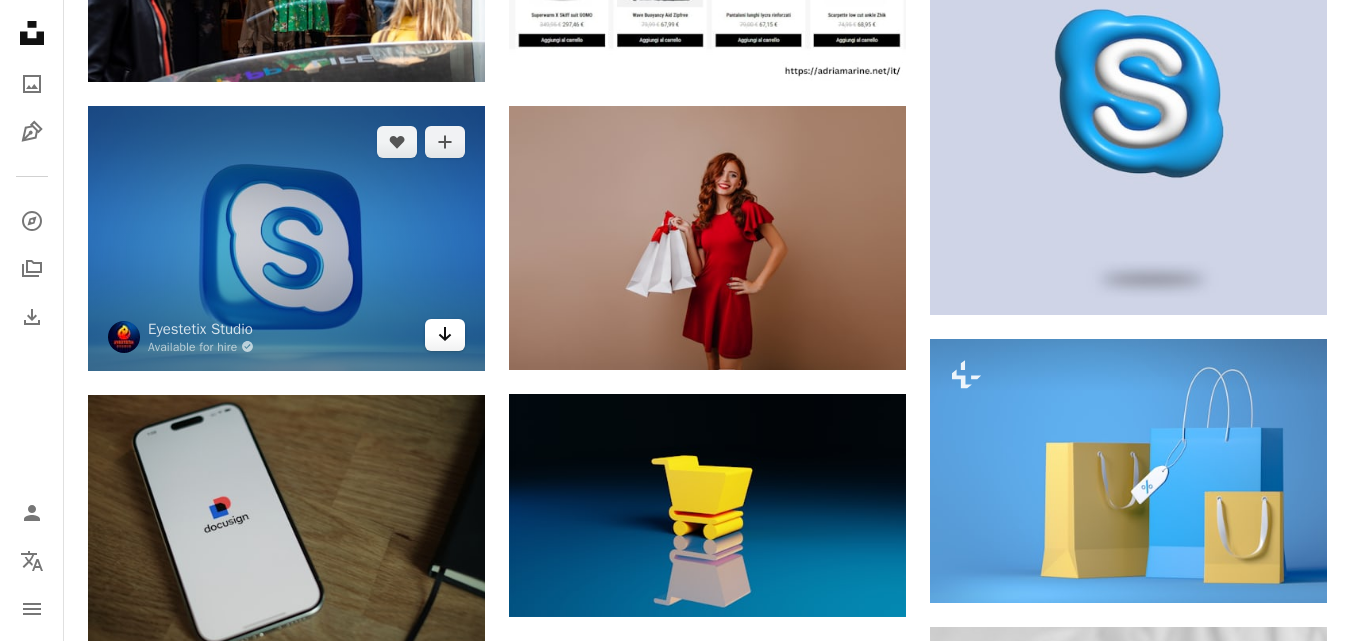 click on "Arrow pointing down" at bounding box center [445, 335] 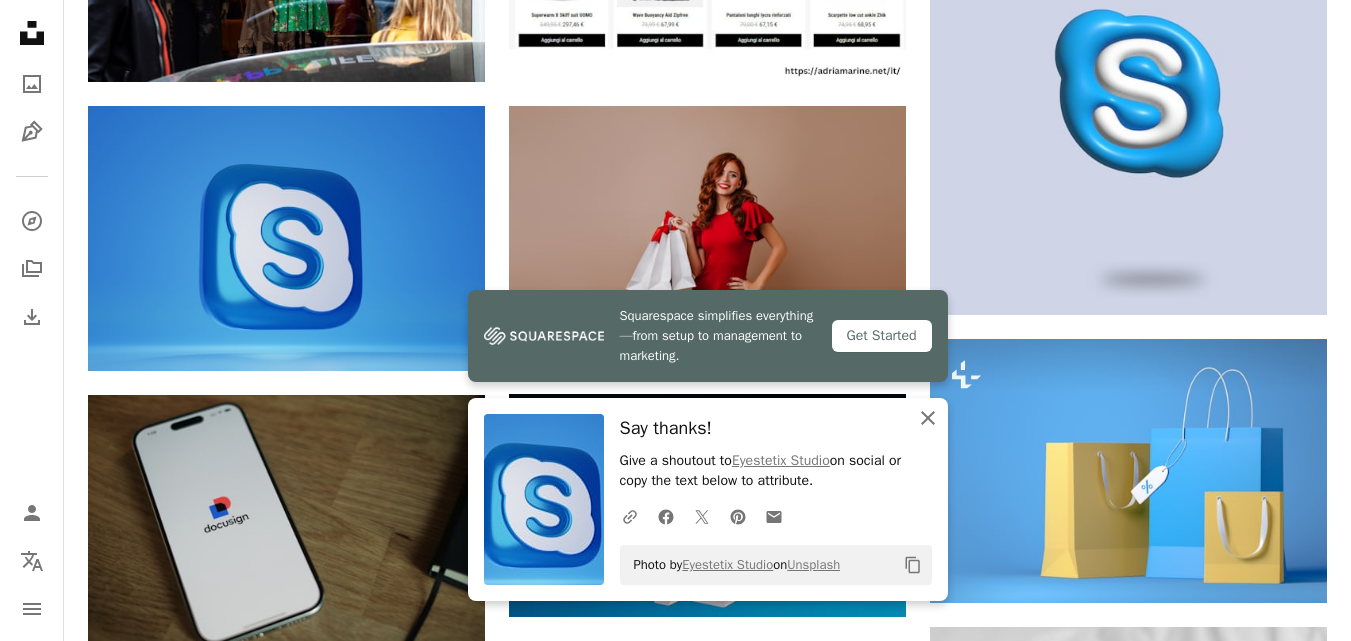 click on "An X shape" 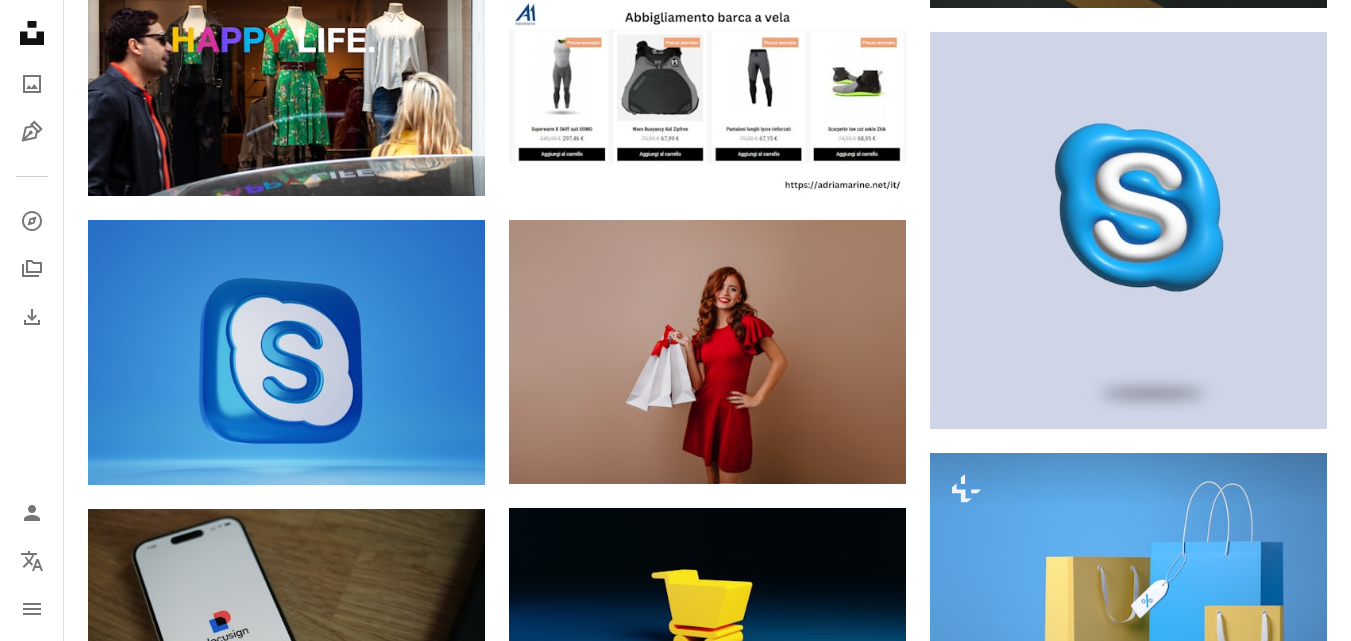 scroll, scrollTop: 6519, scrollLeft: 0, axis: vertical 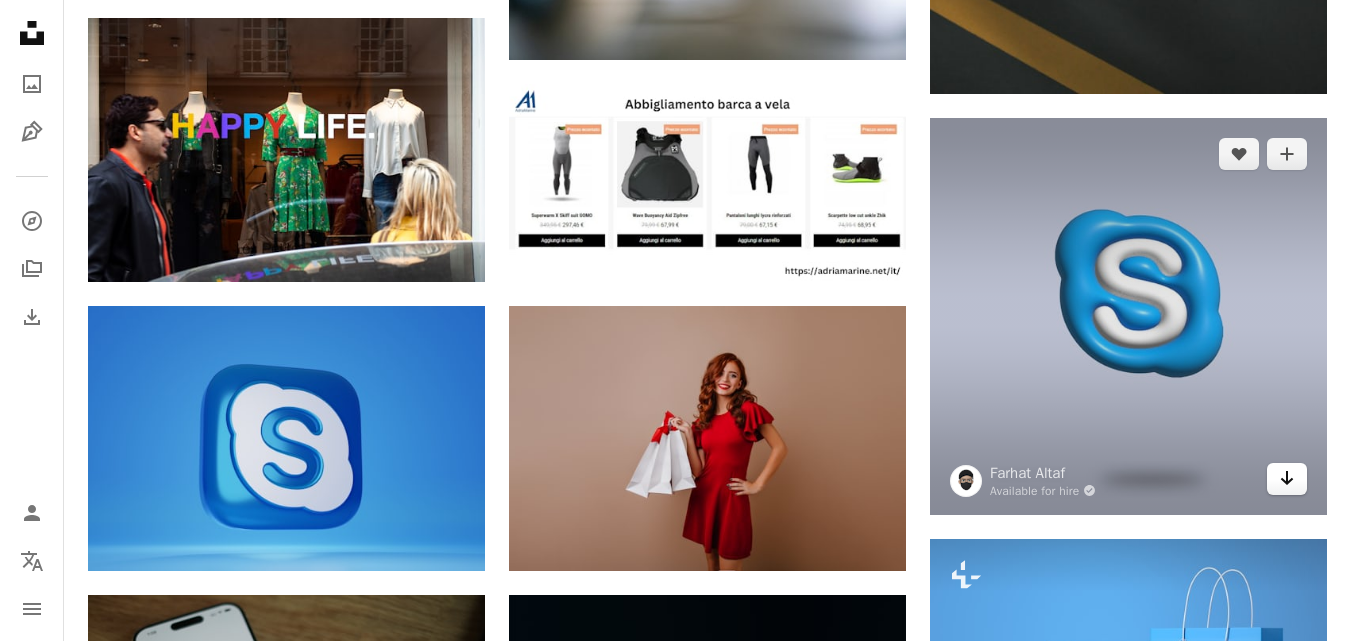 click on "Arrow pointing down" 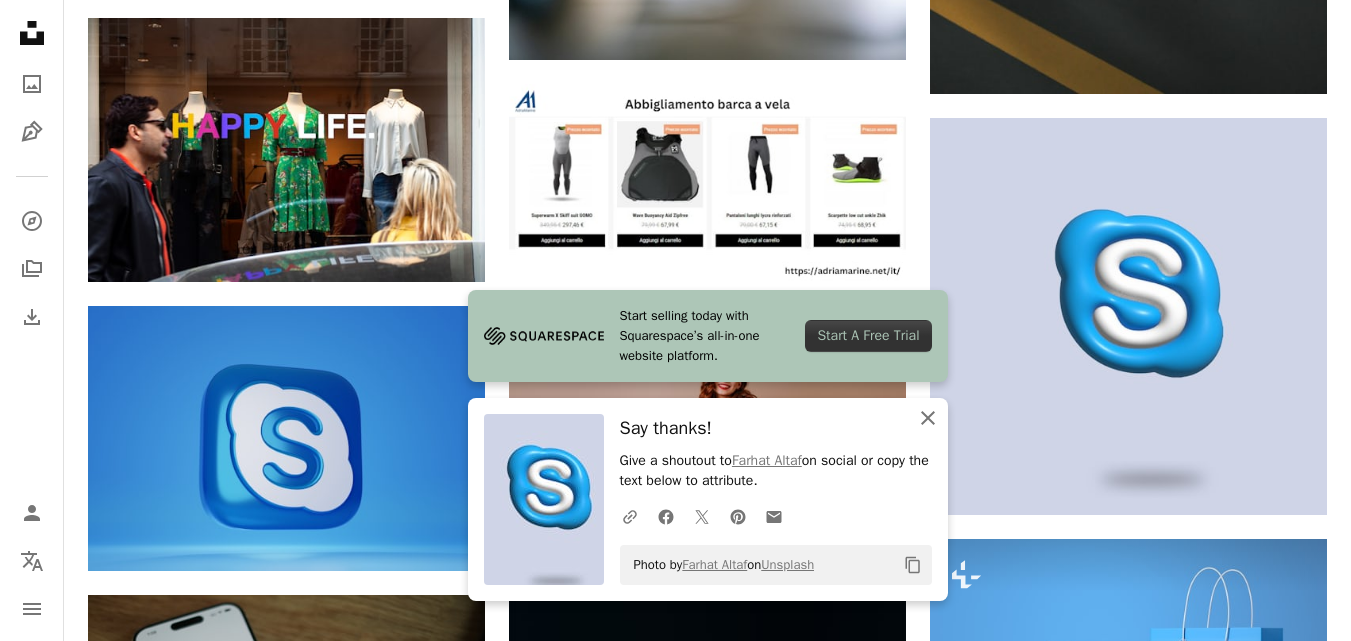 click on "An X shape" 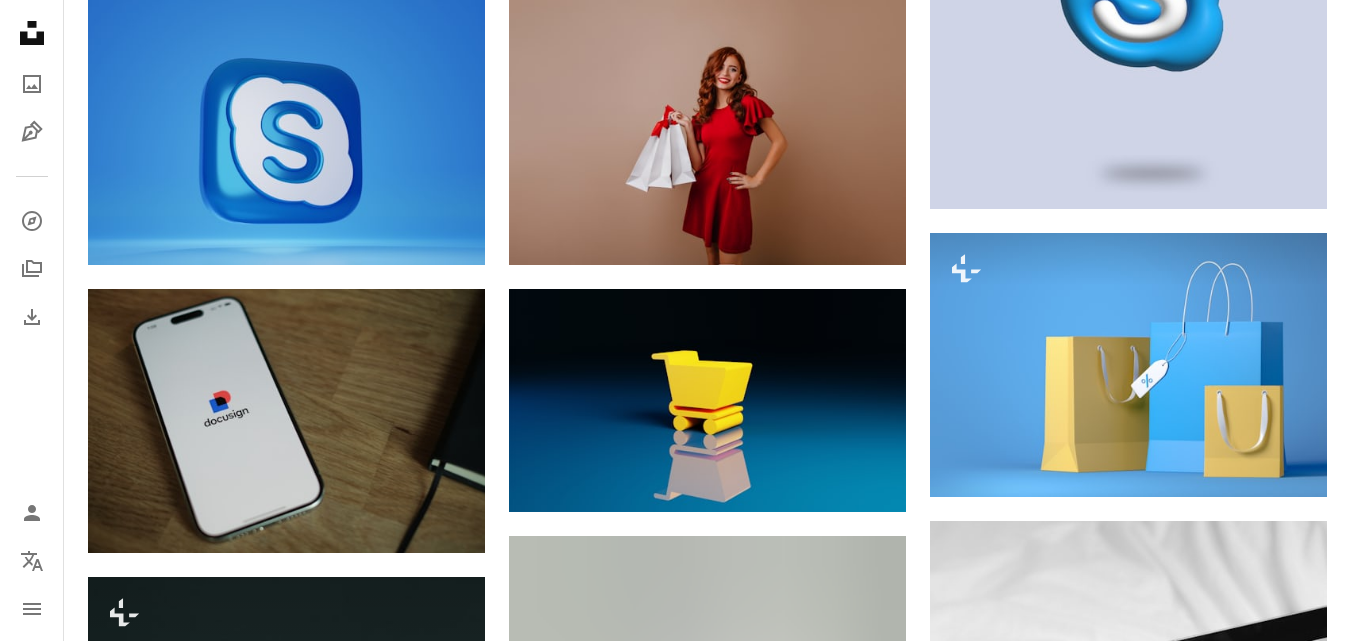 scroll, scrollTop: 6919, scrollLeft: 0, axis: vertical 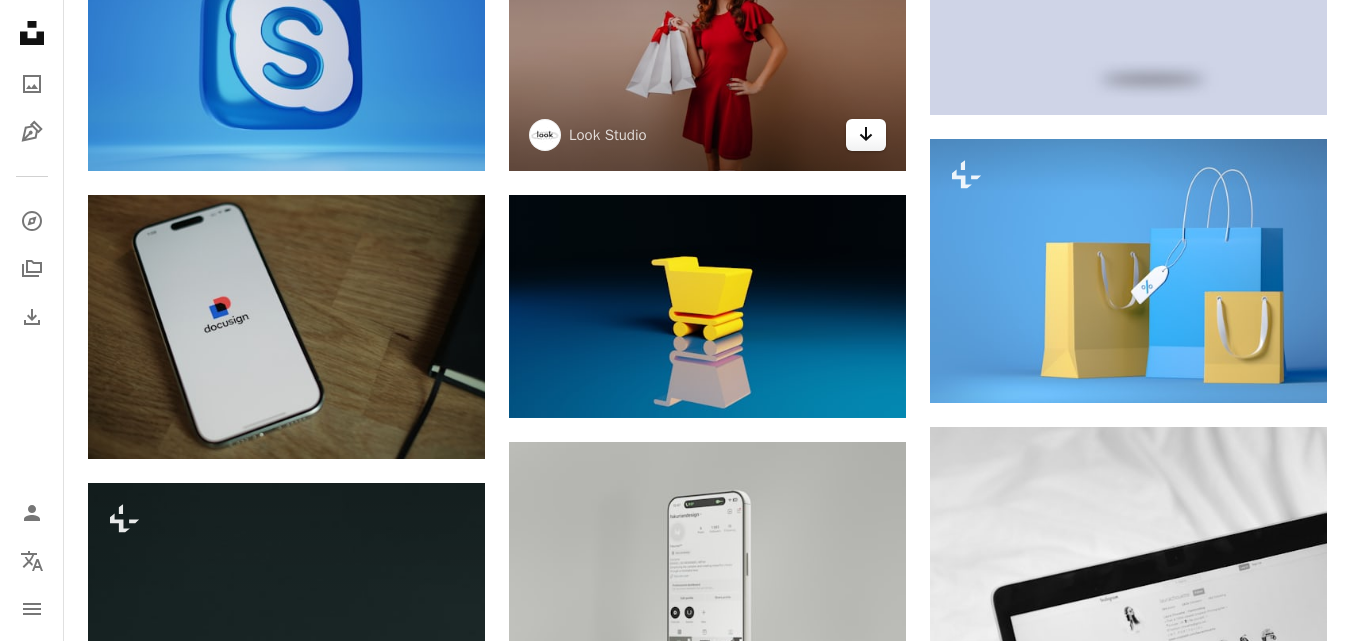 click on "Arrow pointing down" at bounding box center (866, 135) 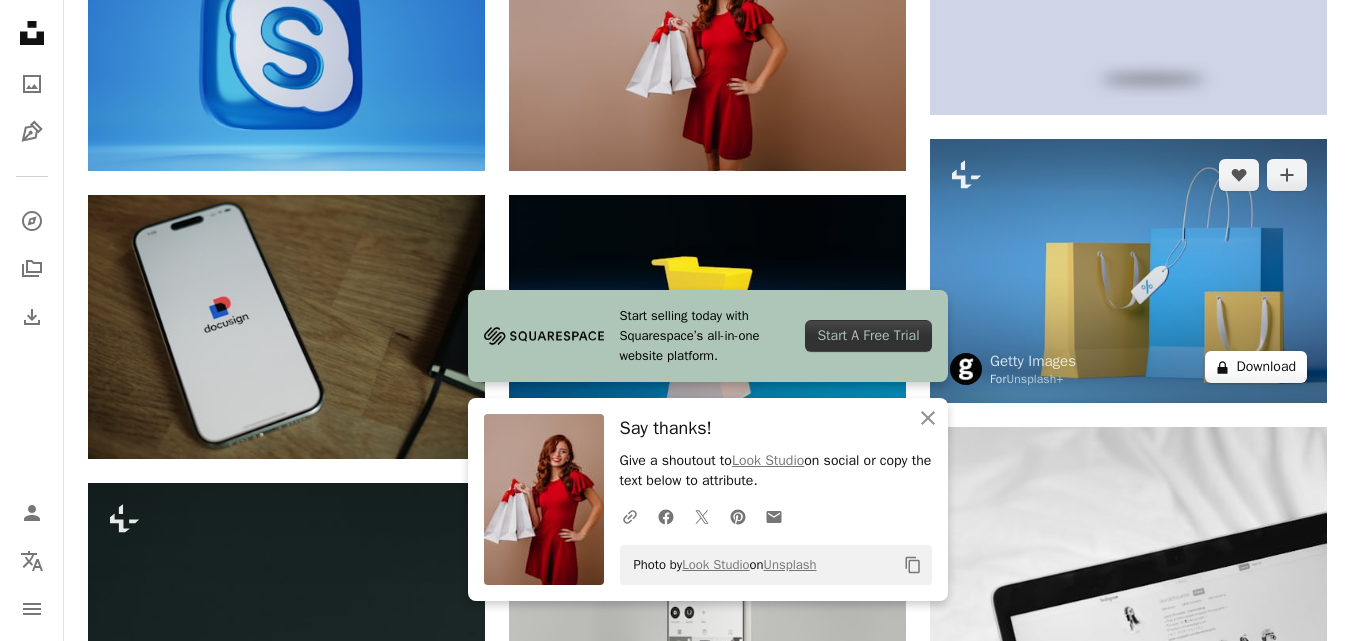 click on "A lock Download" at bounding box center [1256, 367] 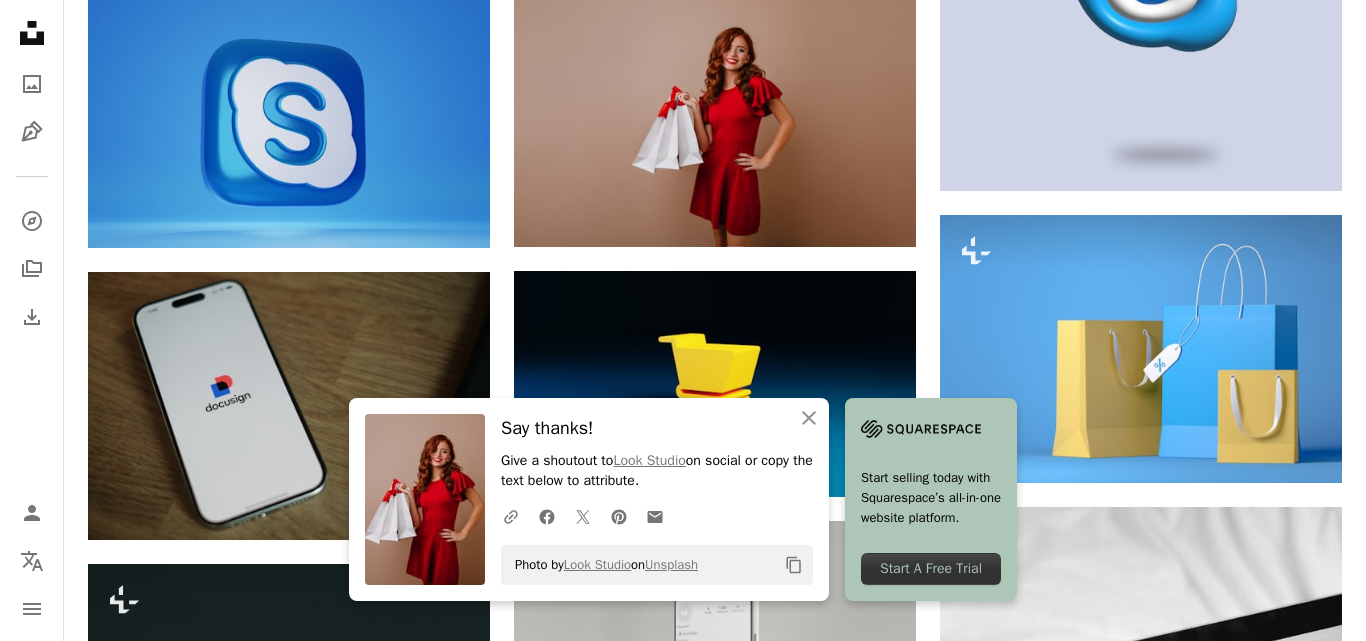 click on "Photo by  [PERSON]  on  Unsplash" at bounding box center [683, 10338] 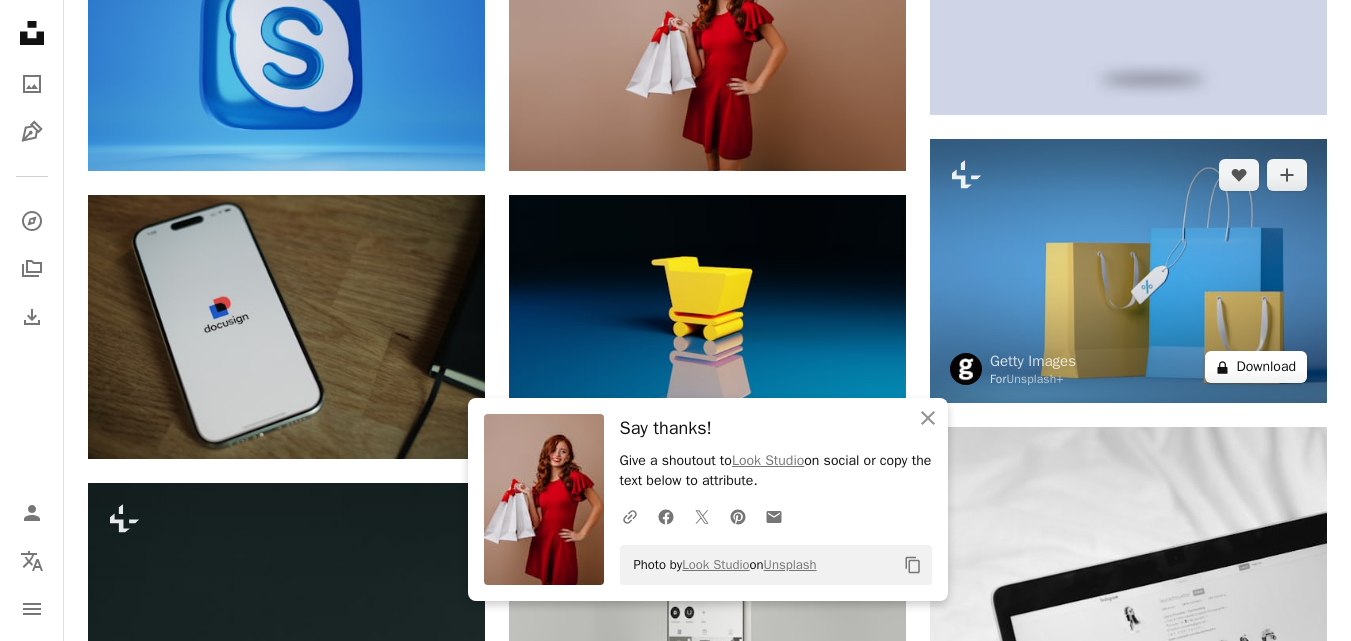 click on "A lock Download" at bounding box center [1256, 367] 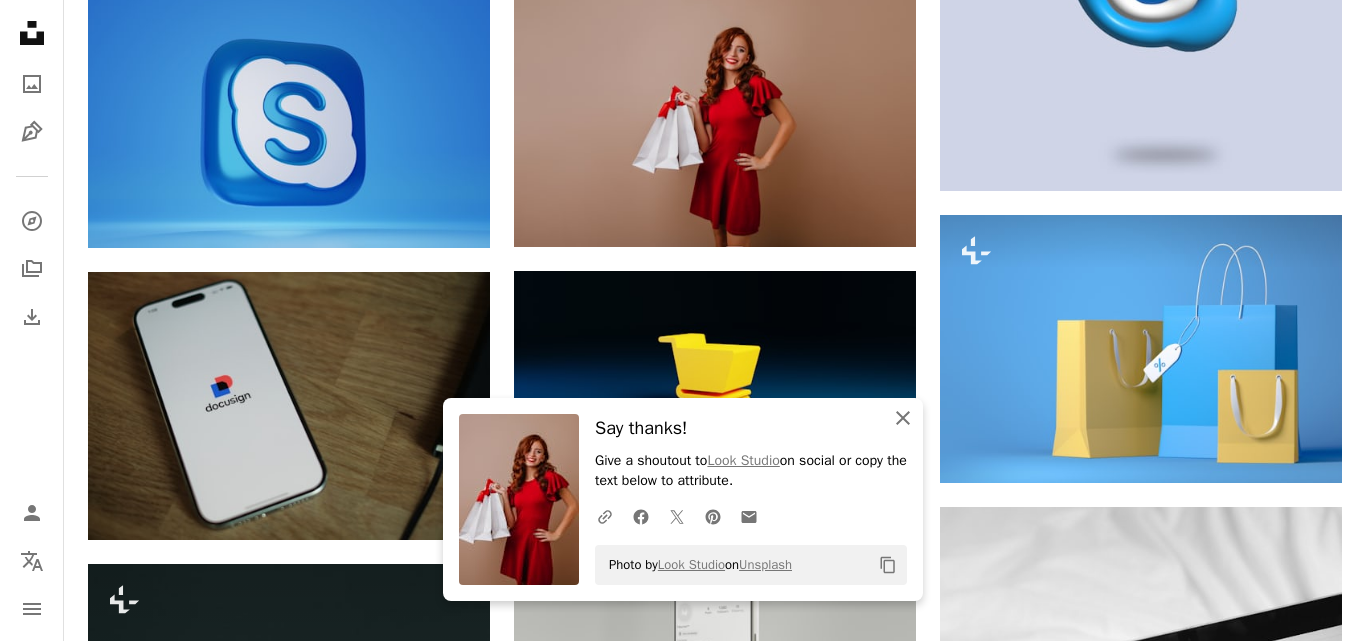 click 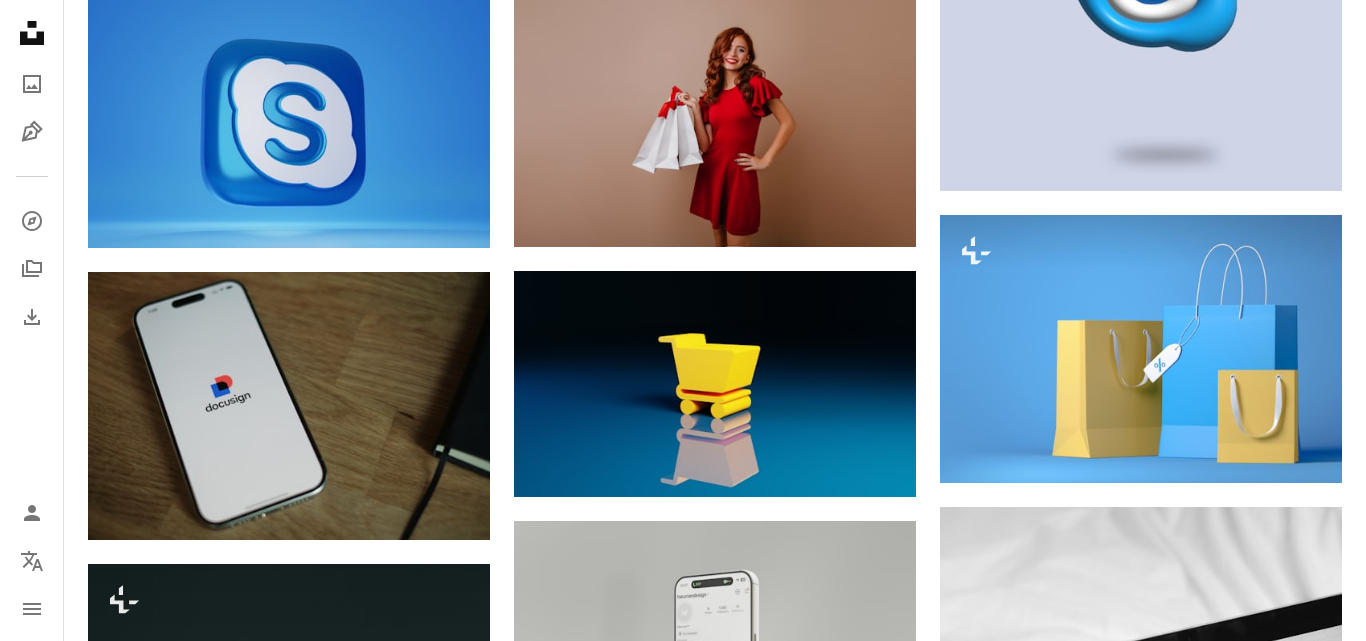 click on "An X shape Premium, ready to use images. Get unlimited access. A plus sign Members-only content added monthly A plus sign Unlimited royalty-free downloads A plus sign Illustrations  New A plus sign Enhanced legal protections yearly 66%  off monthly $12   $4 USD per month * Get  Unsplash+ * When paid annually, billed upfront  $48 Taxes where applicable. Renews automatically. Cancel anytime." at bounding box center (683, 10338) 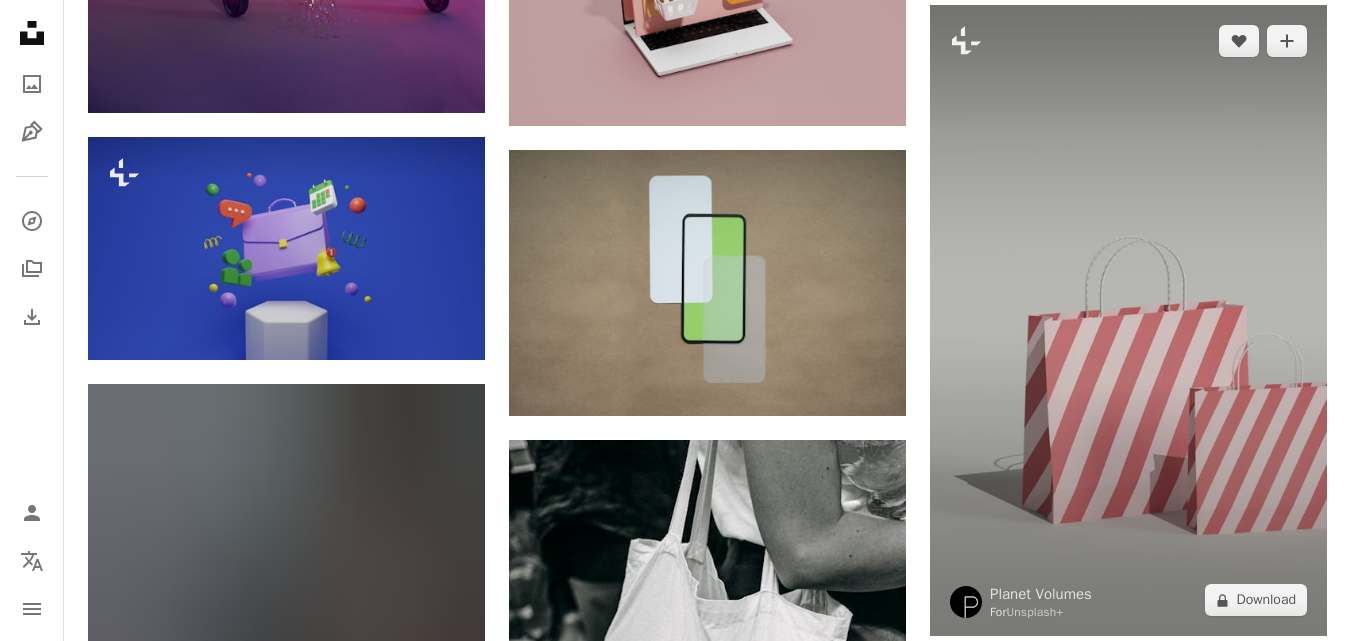 scroll, scrollTop: 16919, scrollLeft: 0, axis: vertical 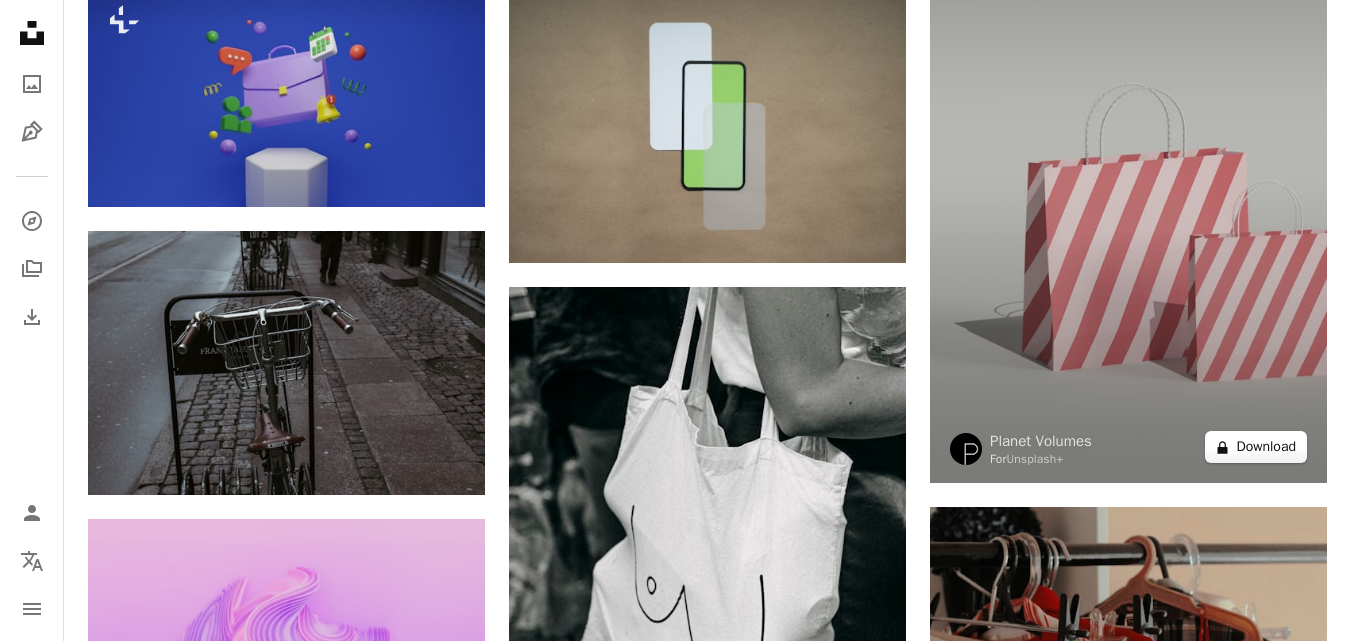 click on "A lock Download" at bounding box center (1256, 447) 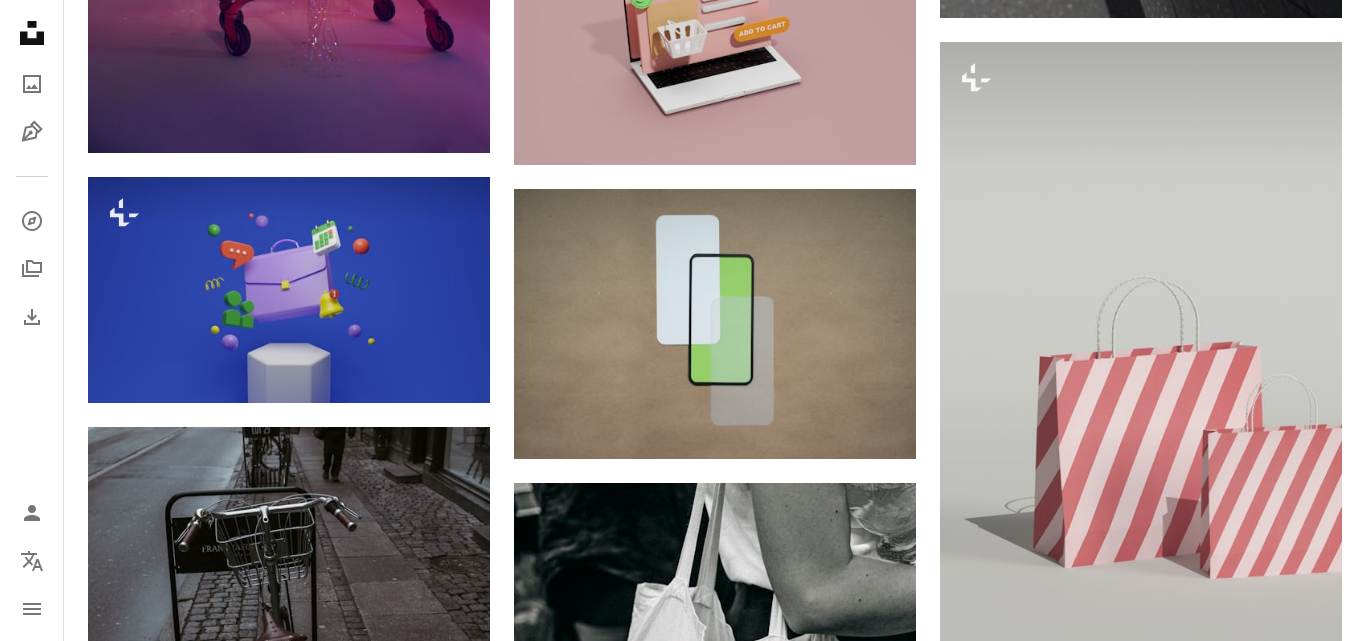 click on "An X shape Premium, ready to use images. Get unlimited access. A plus sign Members-only content added monthly A plus sign Unlimited royalty-free downloads A plus sign Illustrations  New A plus sign Enhanced legal protections yearly 66%  off monthly $12   $4 USD per month * Get  Unsplash+ * When paid annually, billed upfront  $48 Taxes where applicable. Renews automatically. Cancel anytime." at bounding box center [683, 5614] 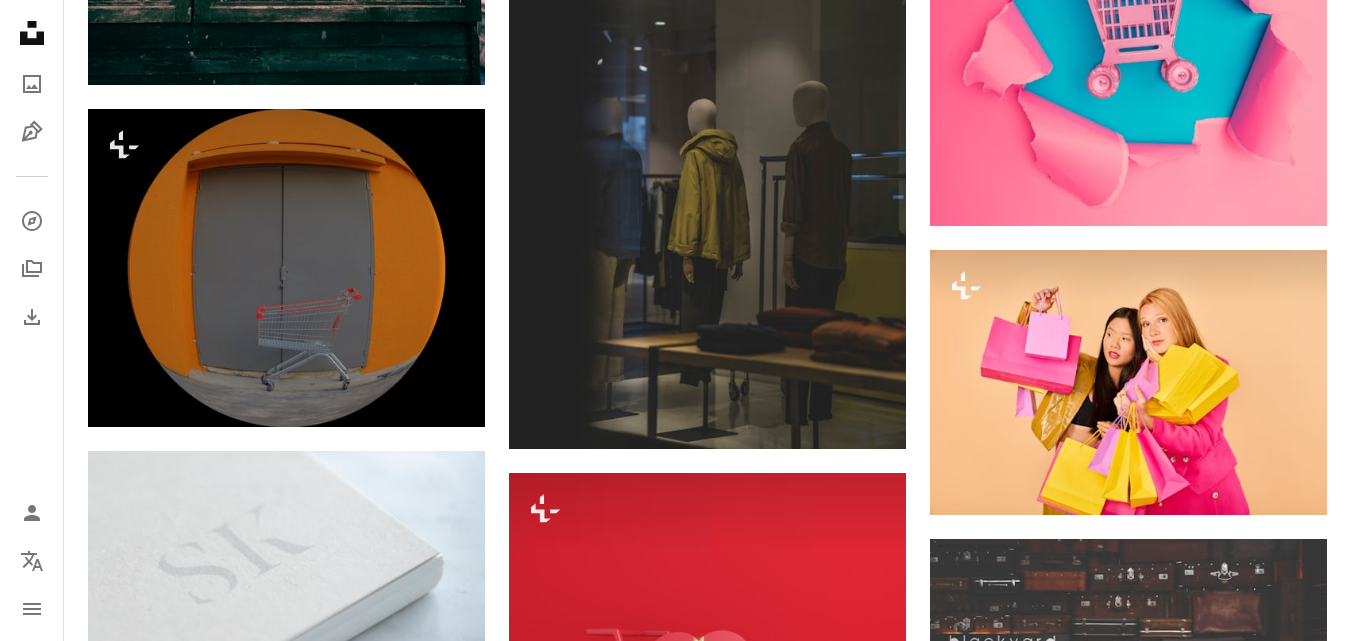 scroll, scrollTop: 20019, scrollLeft: 0, axis: vertical 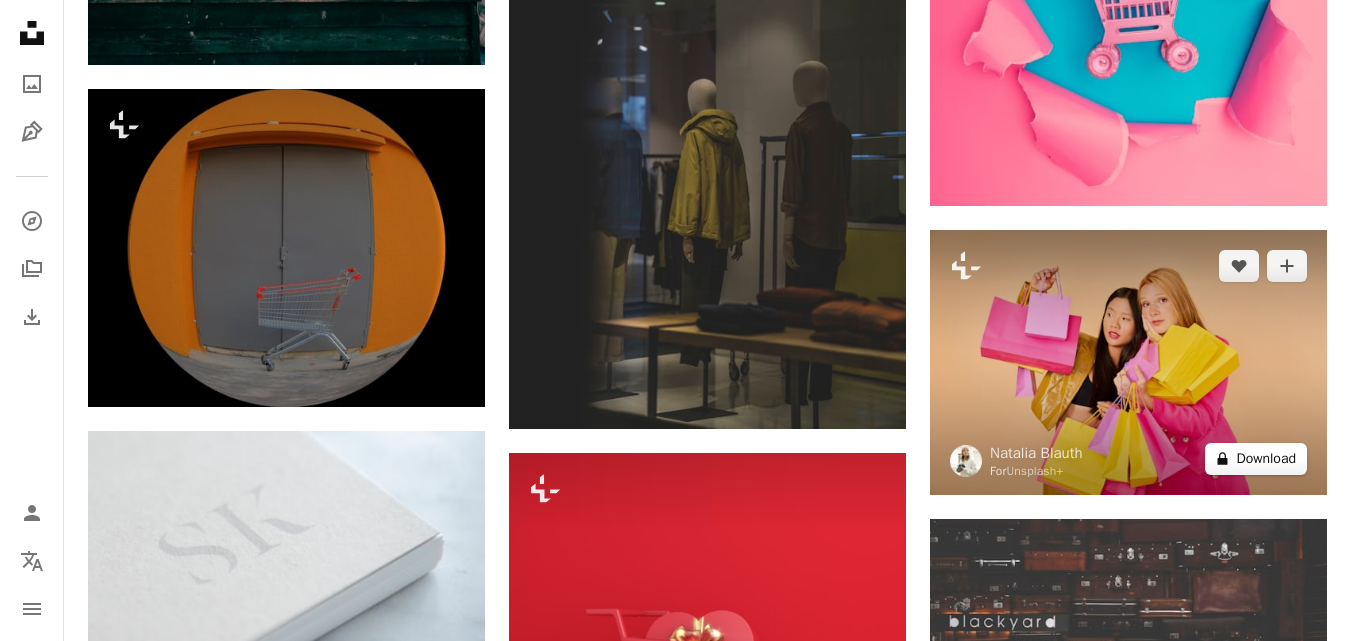 click on "A lock Download" at bounding box center (1256, 459) 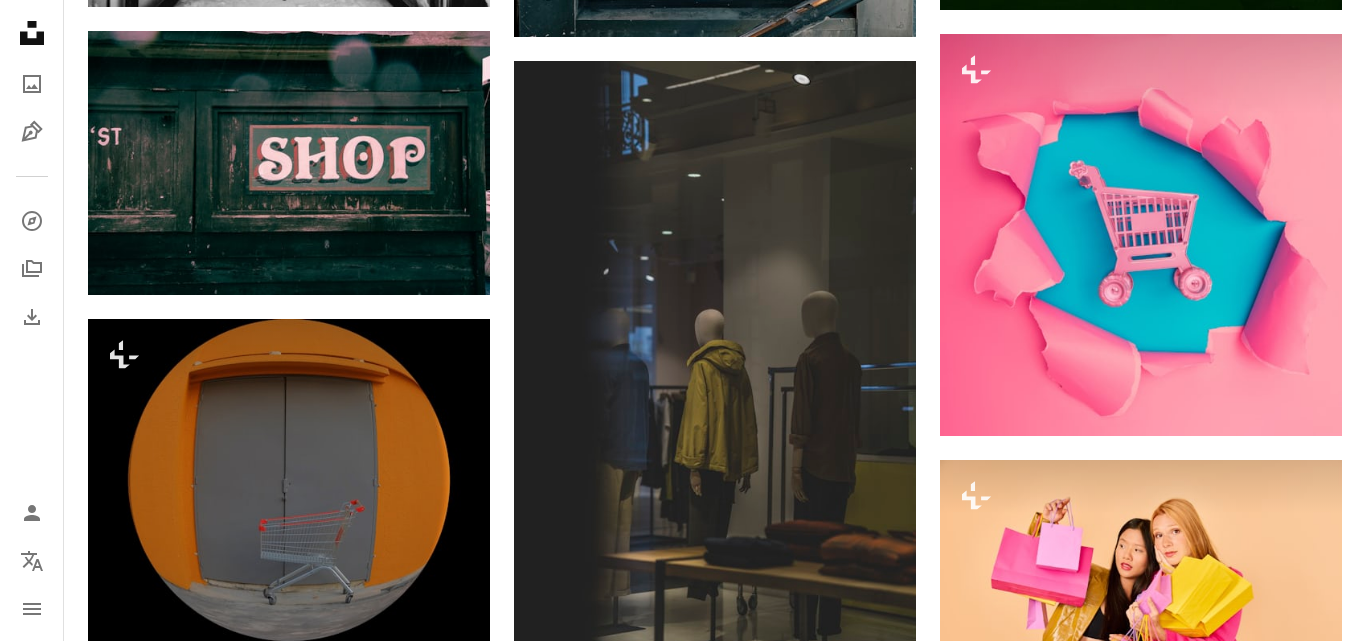 click on "An X shape Premium, ready to use images. Get unlimited access. A plus sign Members-only content added monthly A plus sign Unlimited royalty-free downloads A plus sign Illustrations  New A plus sign Enhanced legal protections yearly 66%  off monthly $12   $4 USD per month * Get  Unsplash+ * When paid annually, billed upfront  $48 Taxes where applicable. Renews automatically. Cancel anytime." at bounding box center [683, 5160] 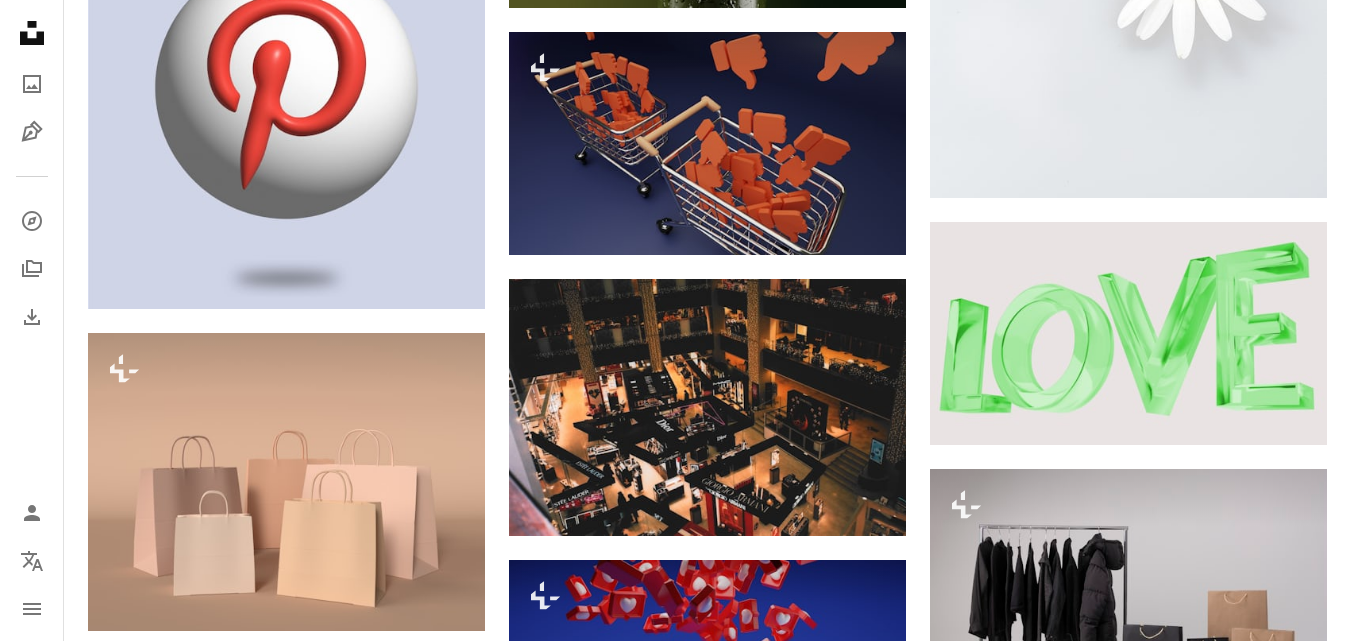 scroll, scrollTop: 39719, scrollLeft: 0, axis: vertical 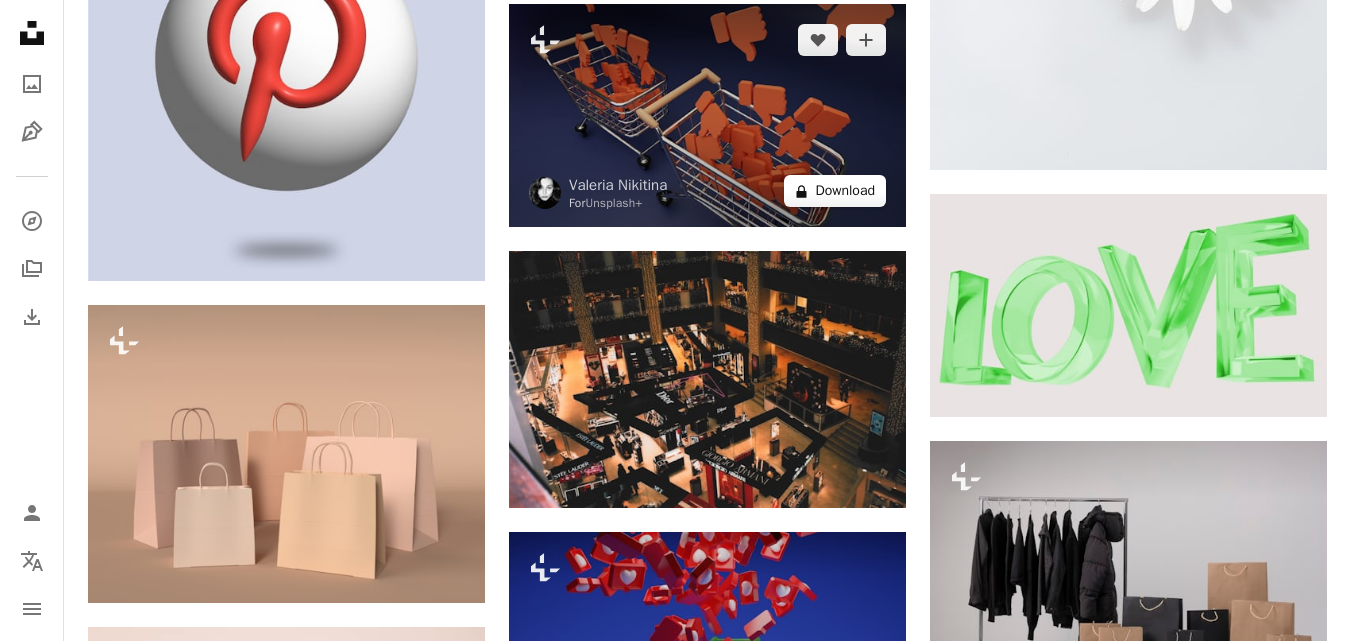 click on "A lock Download" at bounding box center (835, 191) 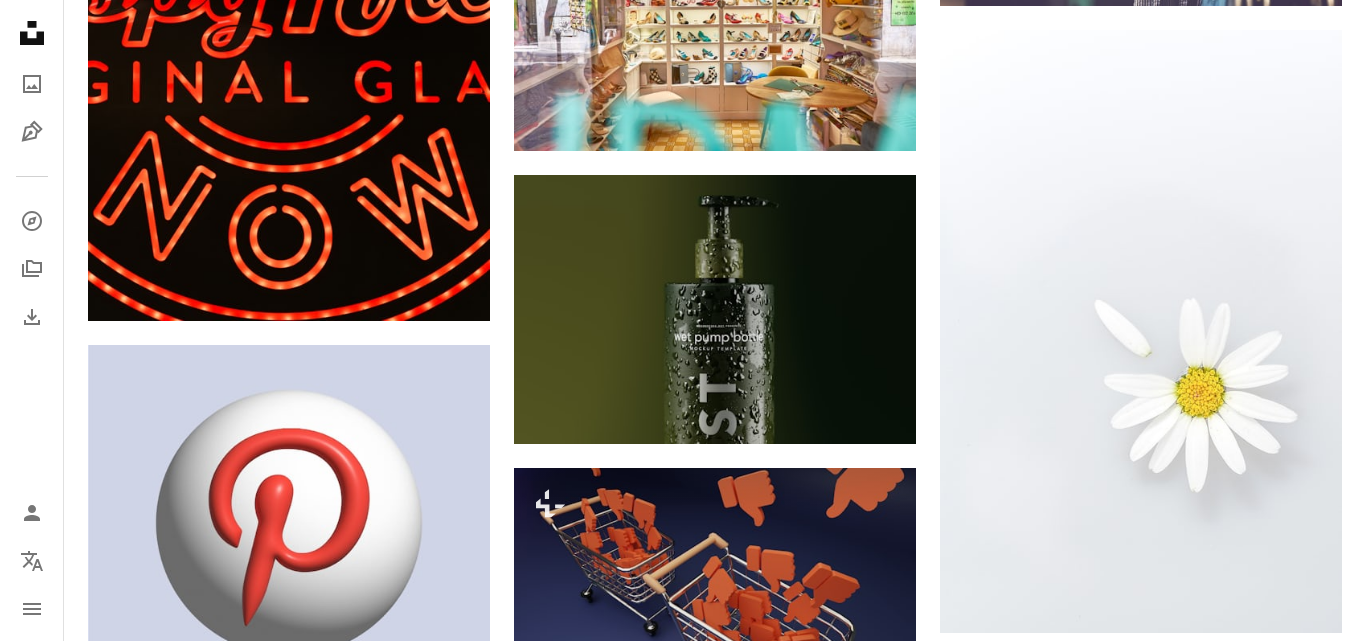 click on "An X shape Premium, ready to use images. Get unlimited access. A plus sign Members-only content added monthly A plus sign Unlimited royalty-free downloads A plus sign Illustrations  New A plus sign Enhanced legal protections yearly 66%  off monthly $12   $4 USD per month * Get  Unsplash+ * When paid annually, billed upfront  $48 Taxes where applicable. Renews automatically. Cancel anytime." at bounding box center [683, 4287] 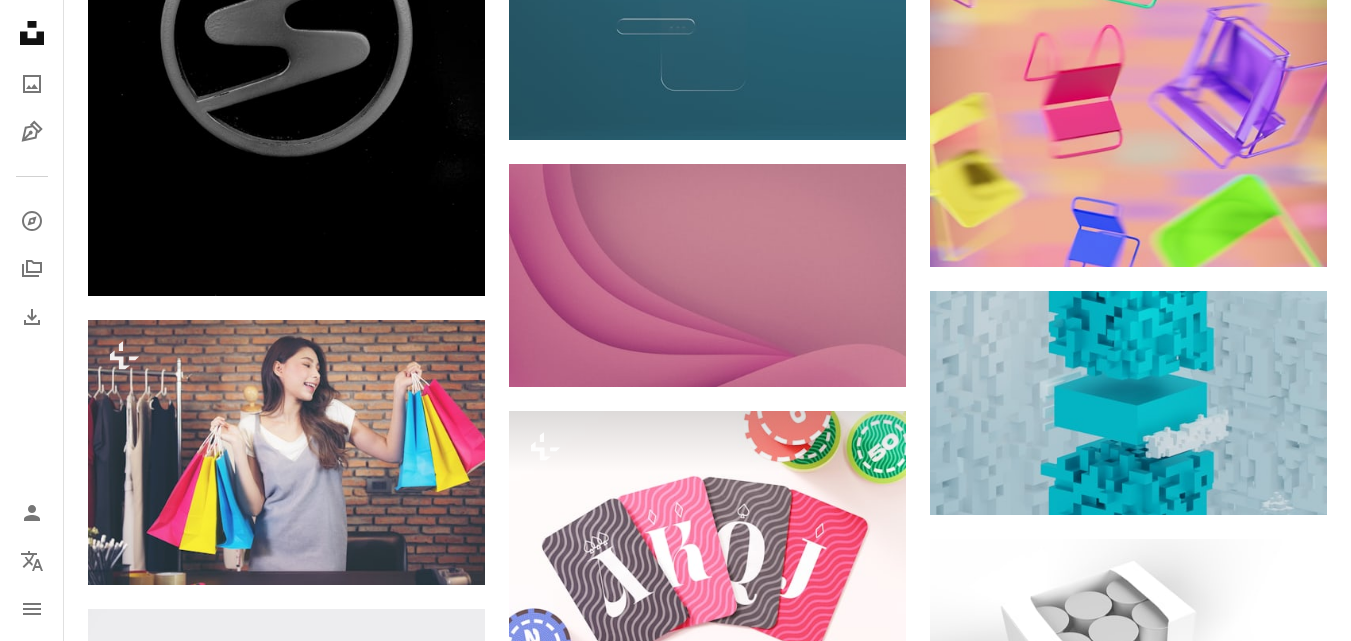 scroll, scrollTop: 41319, scrollLeft: 0, axis: vertical 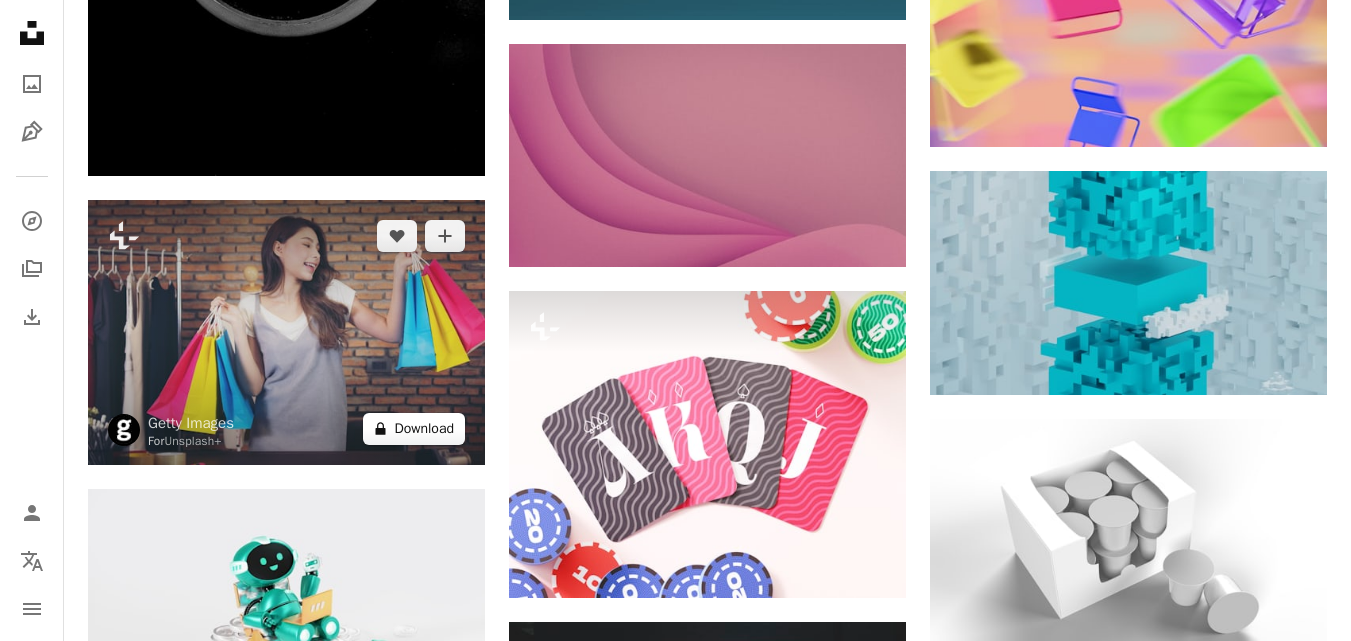 click on "A lock Download" at bounding box center (414, 429) 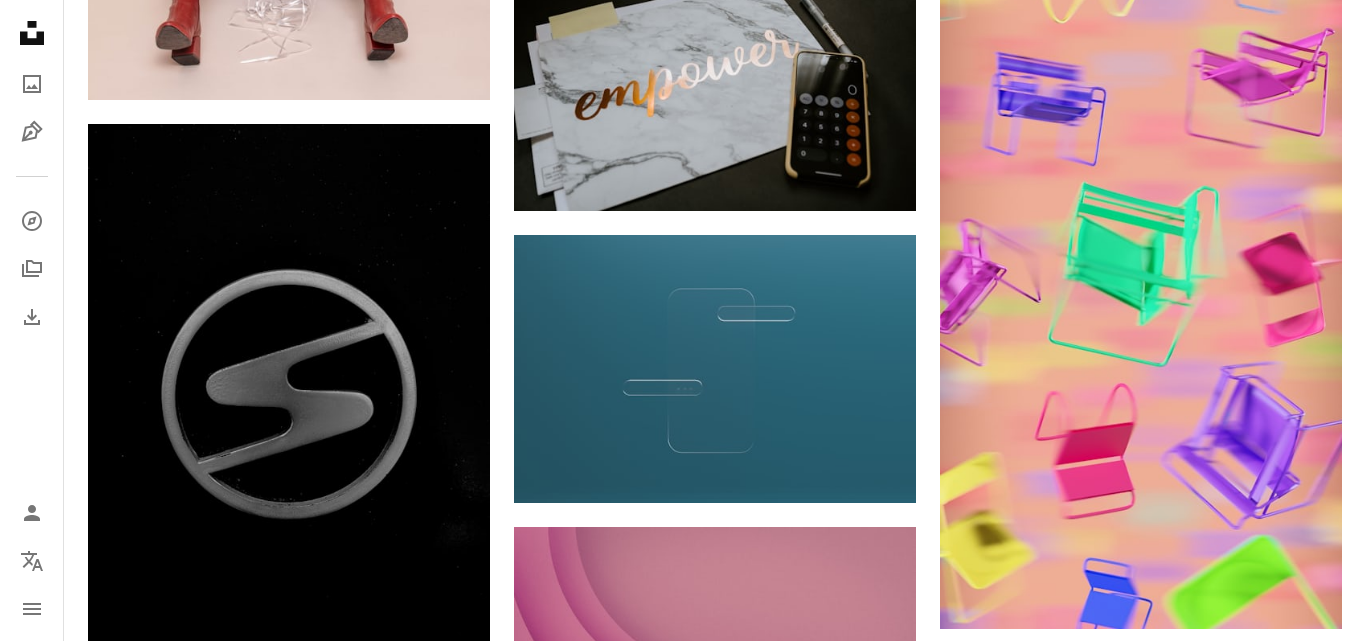 click on "An X shape Premium, ready to use images. Get unlimited access. A plus sign Members-only content added monthly A plus sign Unlimited royalty-free downloads A plus sign Illustrations  New A plus sign Enhanced legal protections yearly 66%  off monthly $12   $4 USD per month * Get  Unsplash+ * When paid annually, billed upfront  $48 Taxes where applicable. Renews automatically. Cancel anytime." at bounding box center [683, 5356] 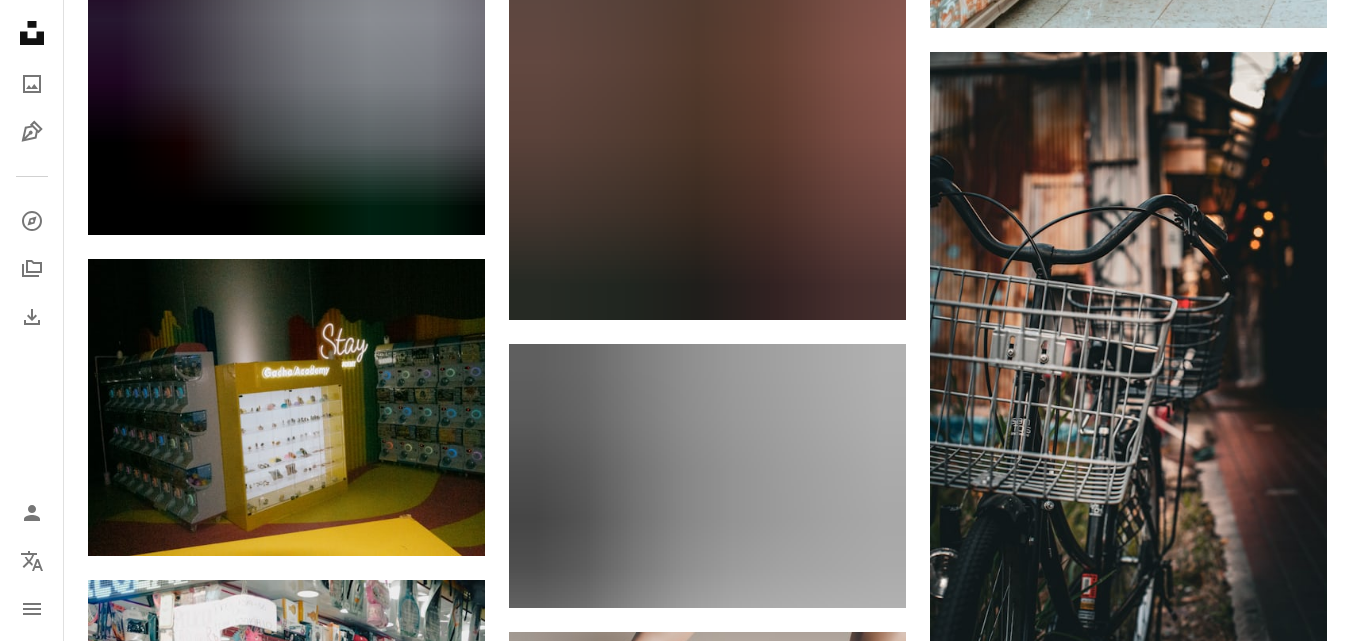scroll, scrollTop: 47919, scrollLeft: 0, axis: vertical 